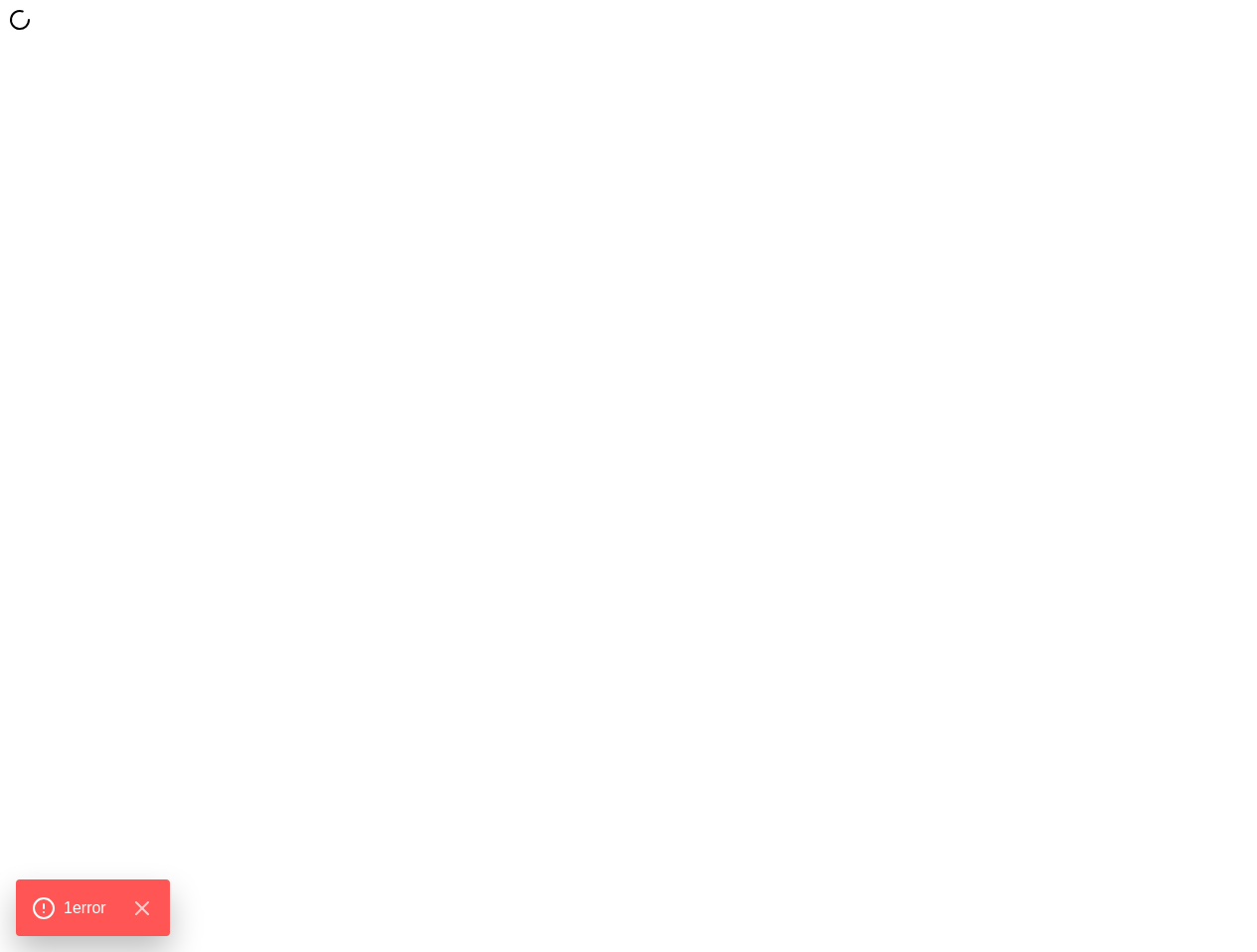 scroll, scrollTop: 0, scrollLeft: 0, axis: both 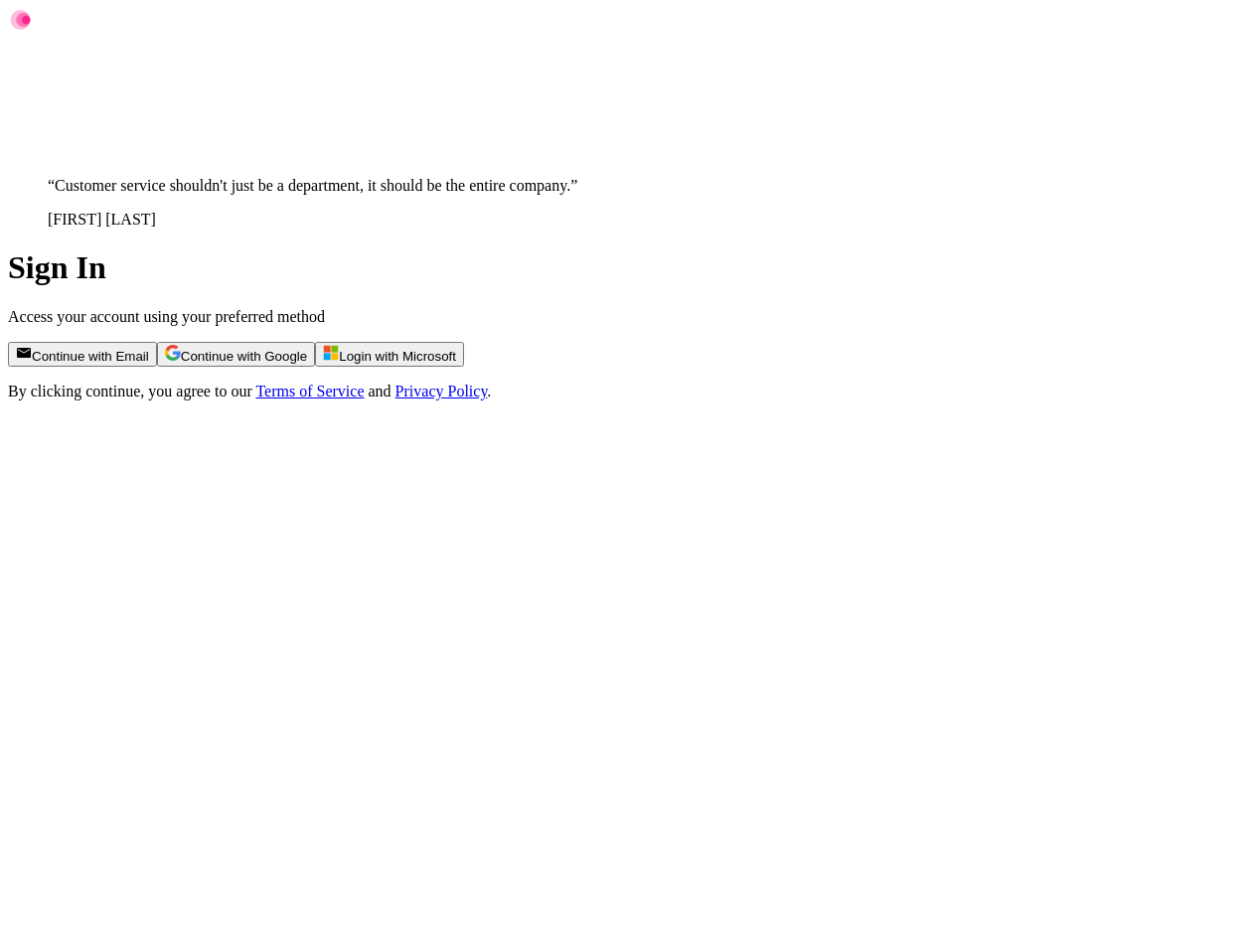 click on "Continue with Google" at bounding box center [236, 354] 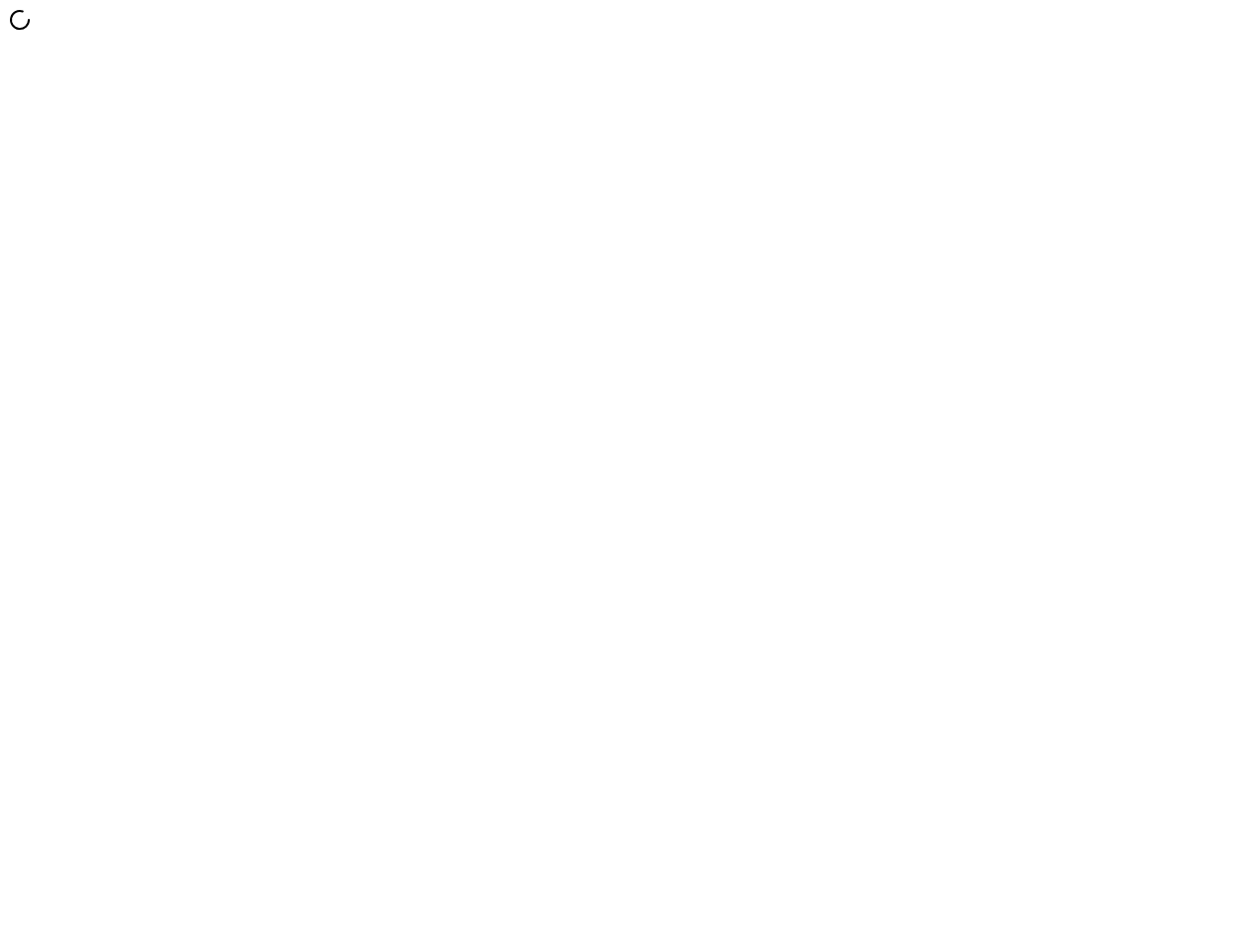 scroll, scrollTop: 0, scrollLeft: 0, axis: both 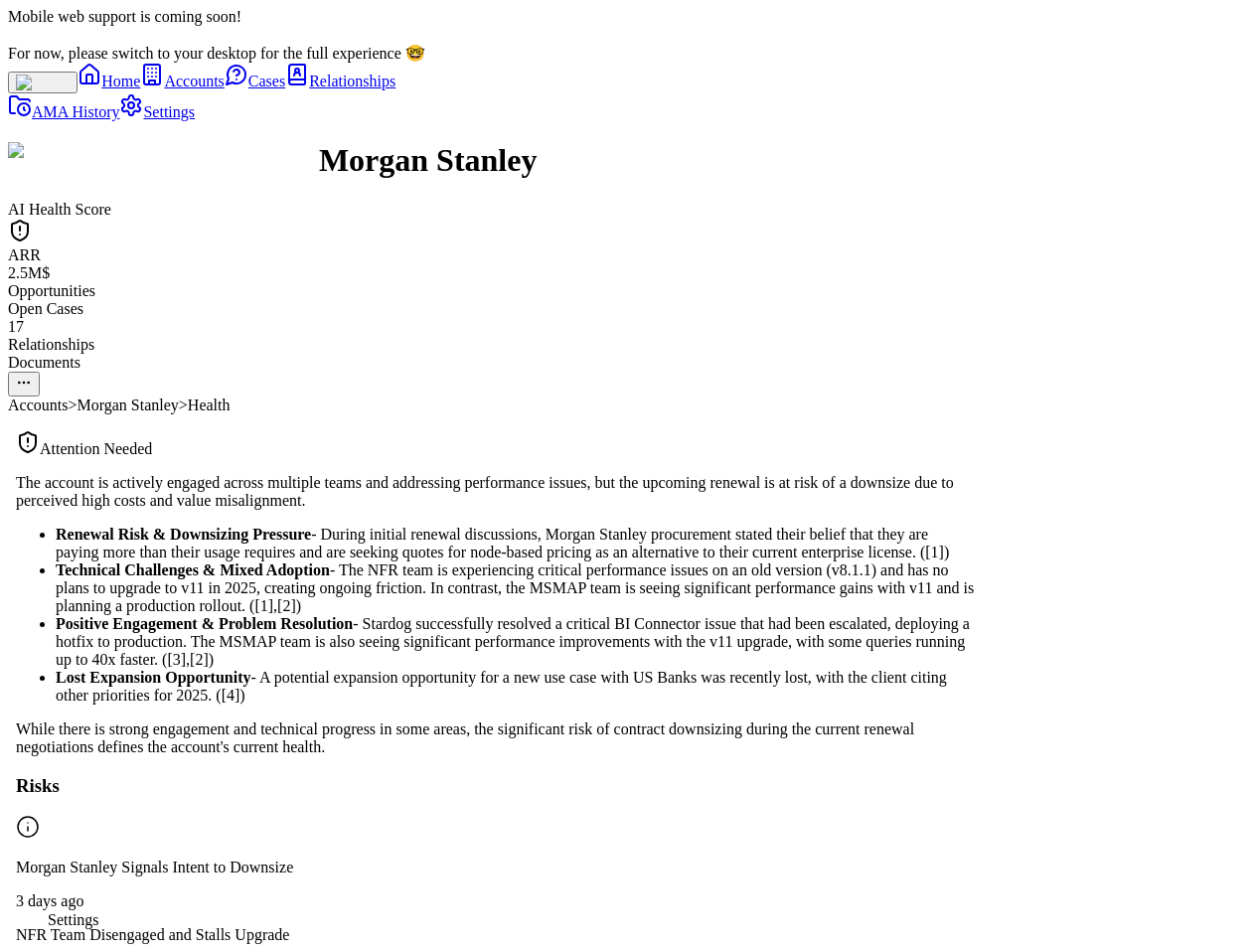 click 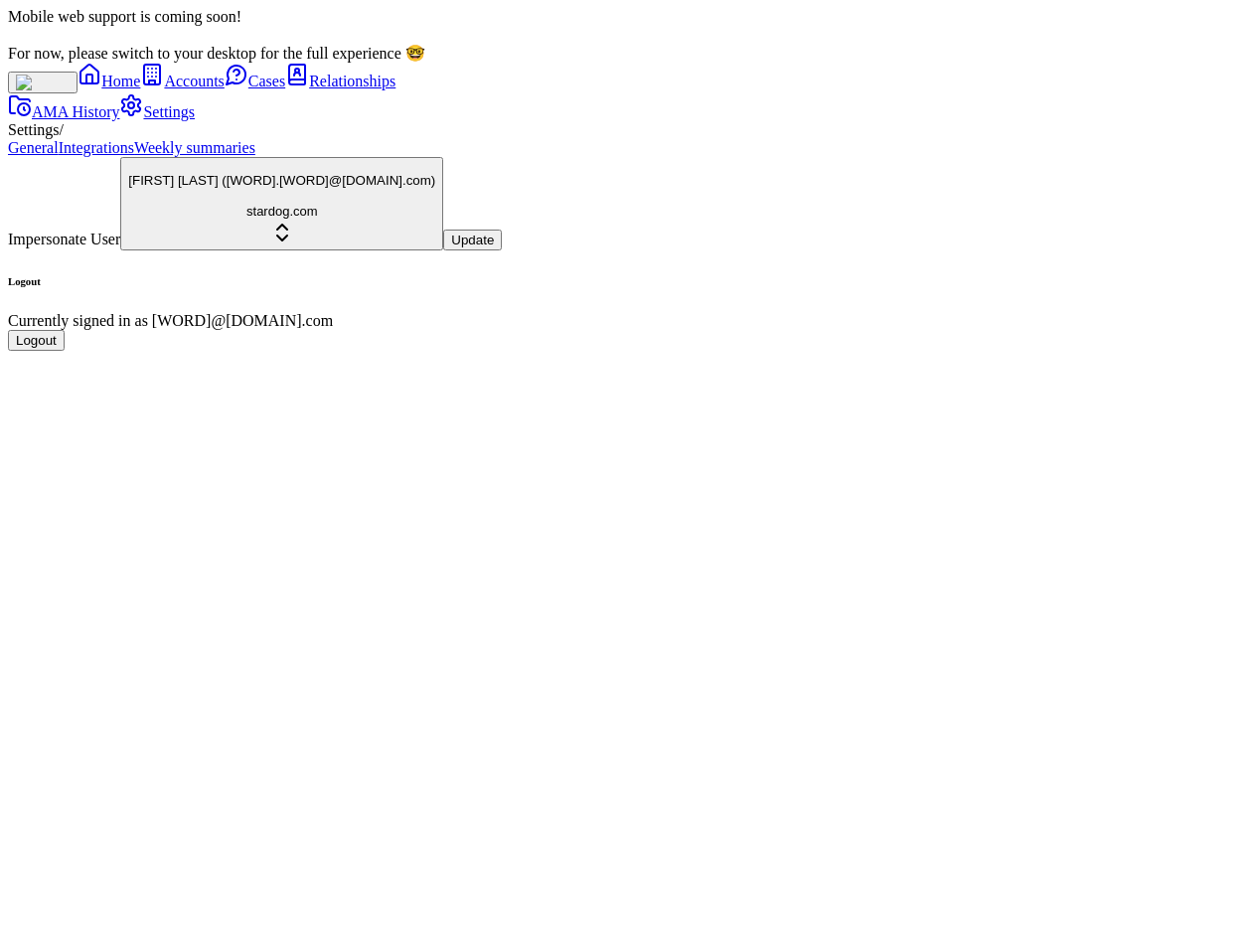 click on "[FIRST] [LAST] ( [WORD].[WORD]@[DOMAIN].com )" at bounding box center (281, 180) 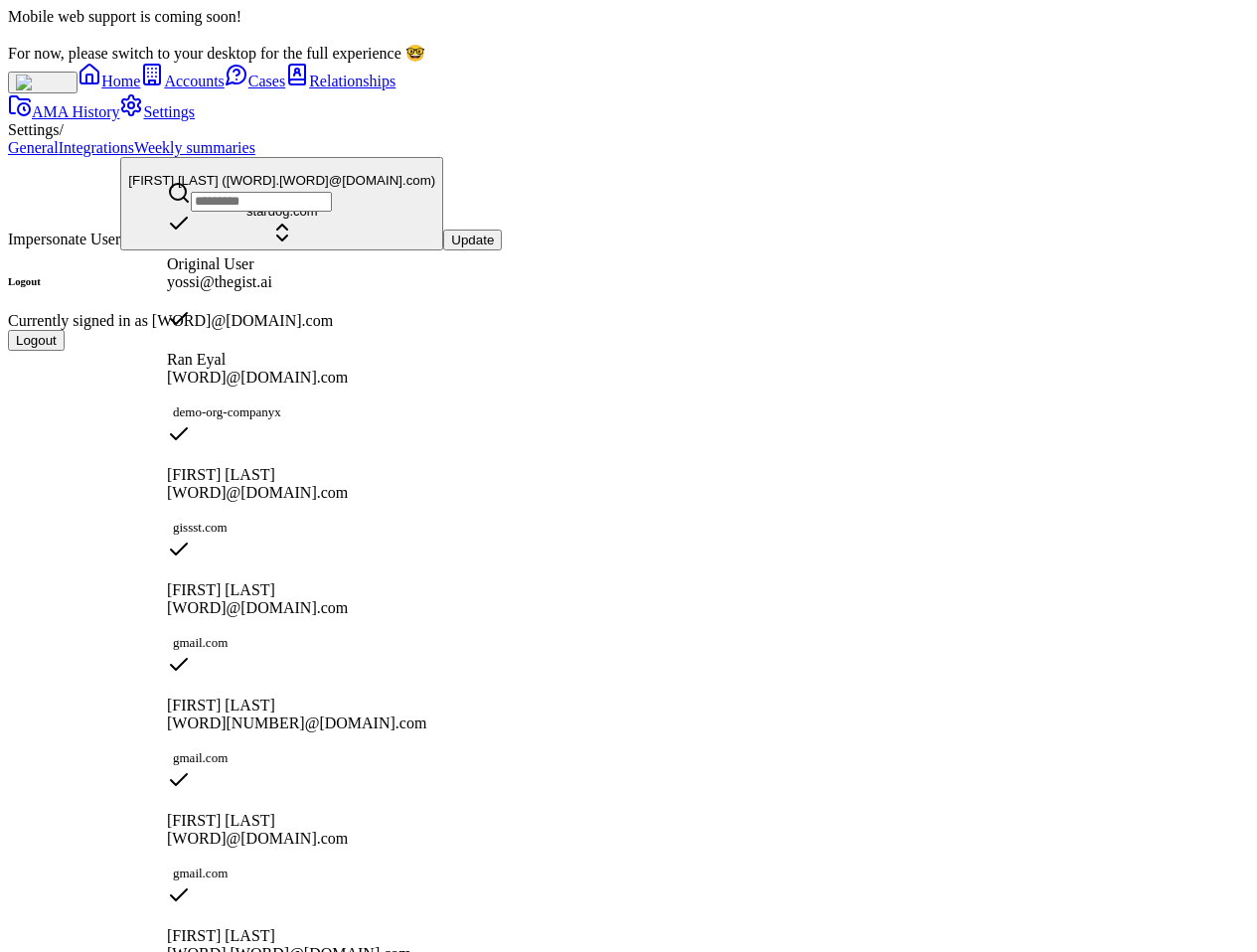 click at bounding box center (261, 202) 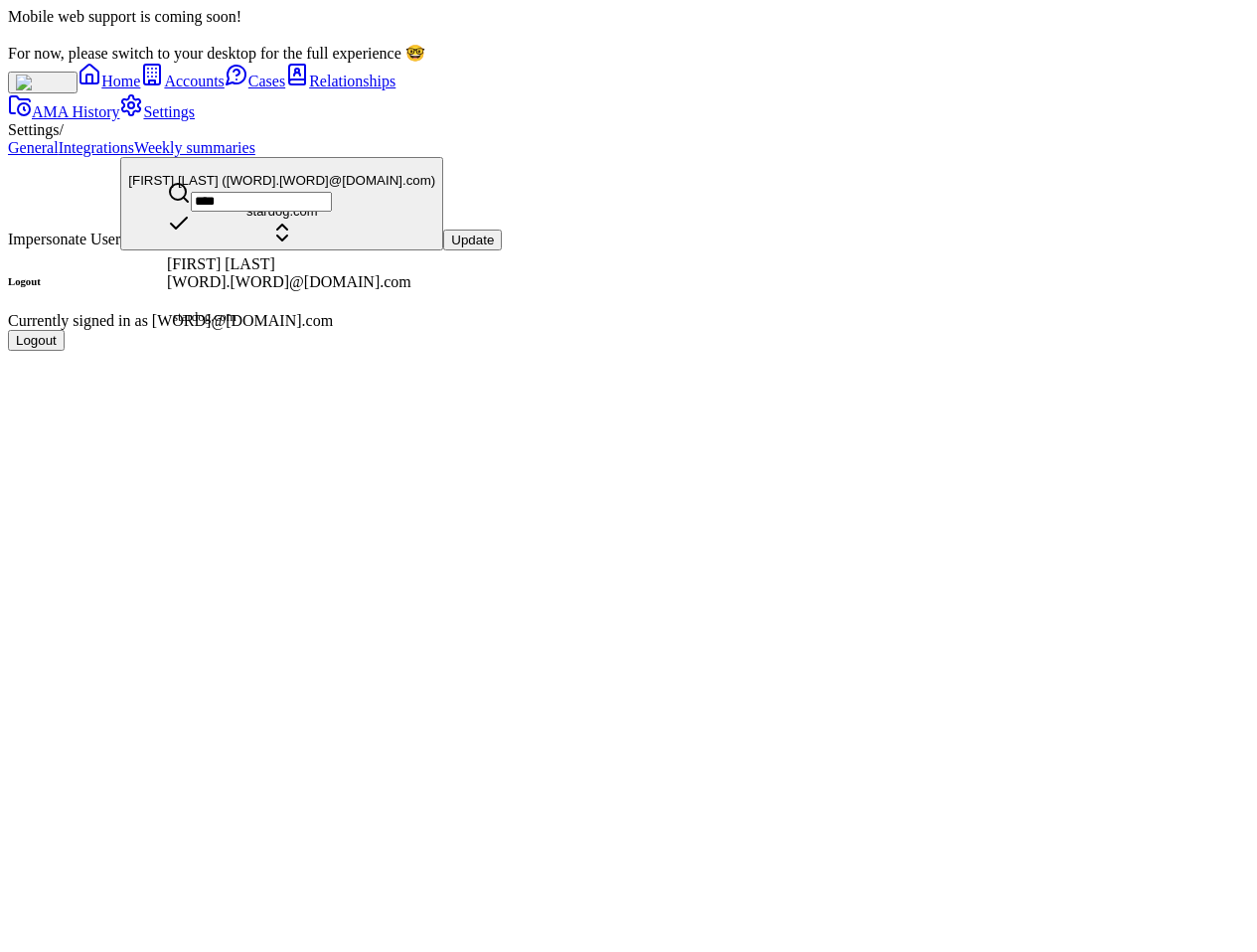 type on "****" 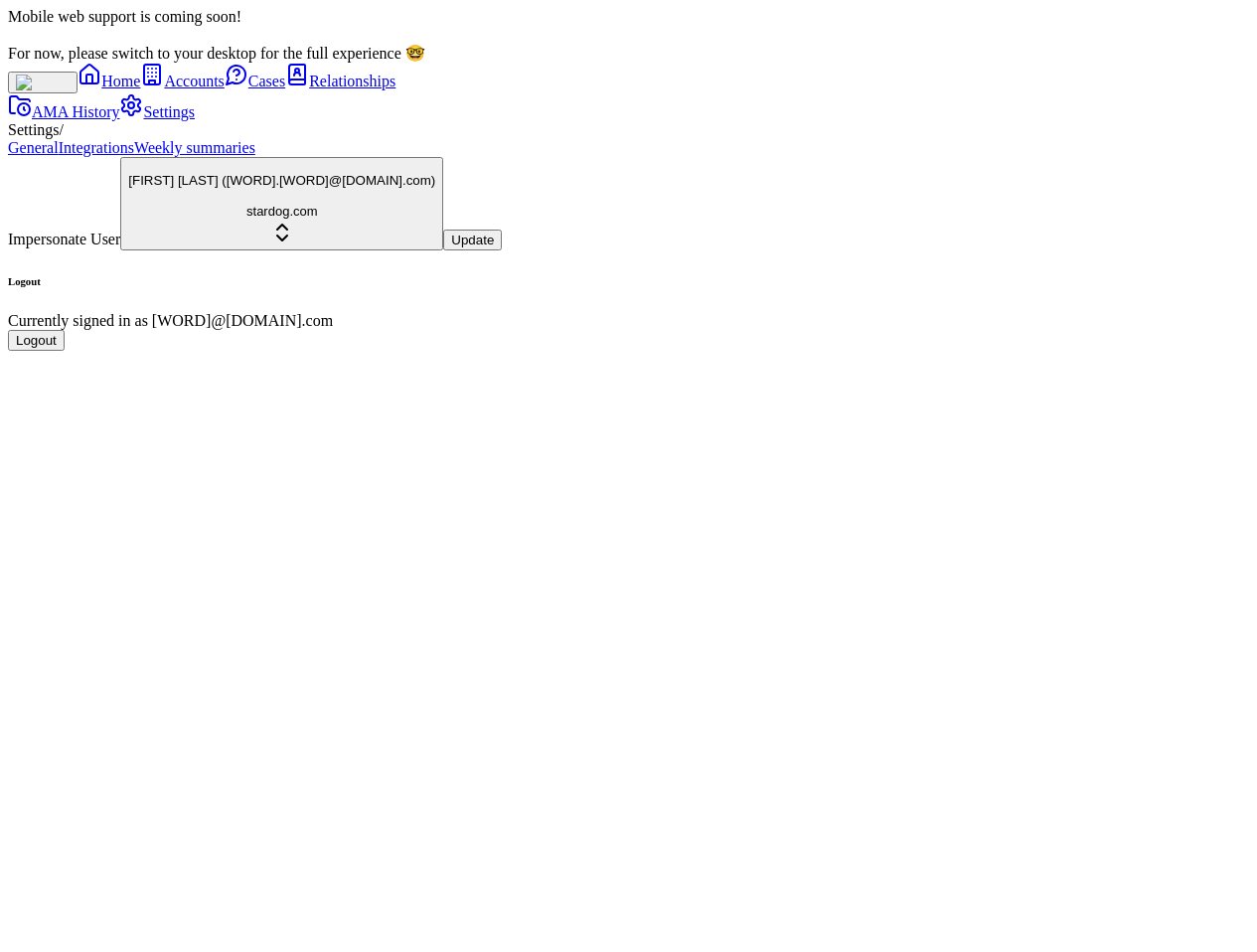 click on "Update" at bounding box center [472, 239] 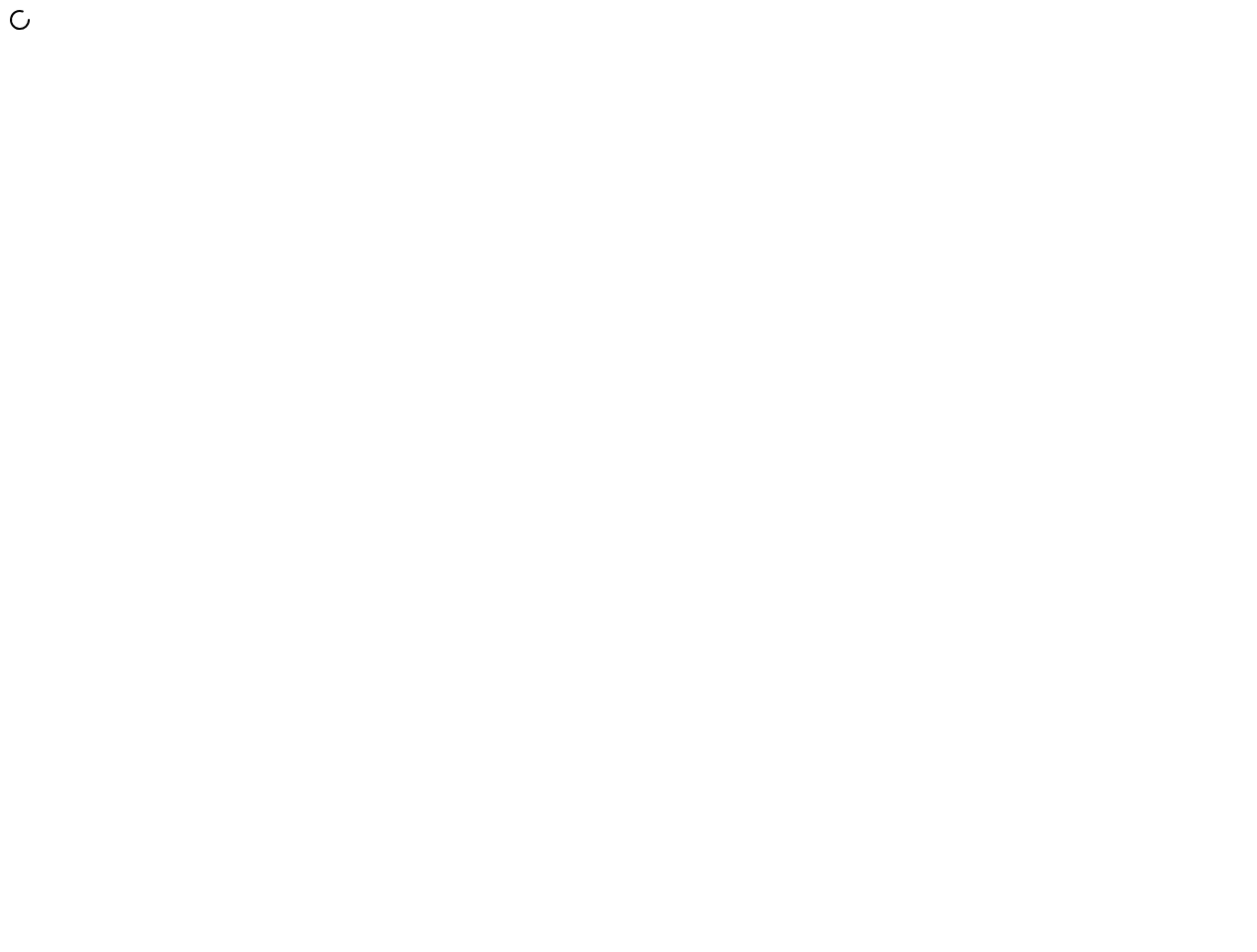 scroll, scrollTop: 0, scrollLeft: 0, axis: both 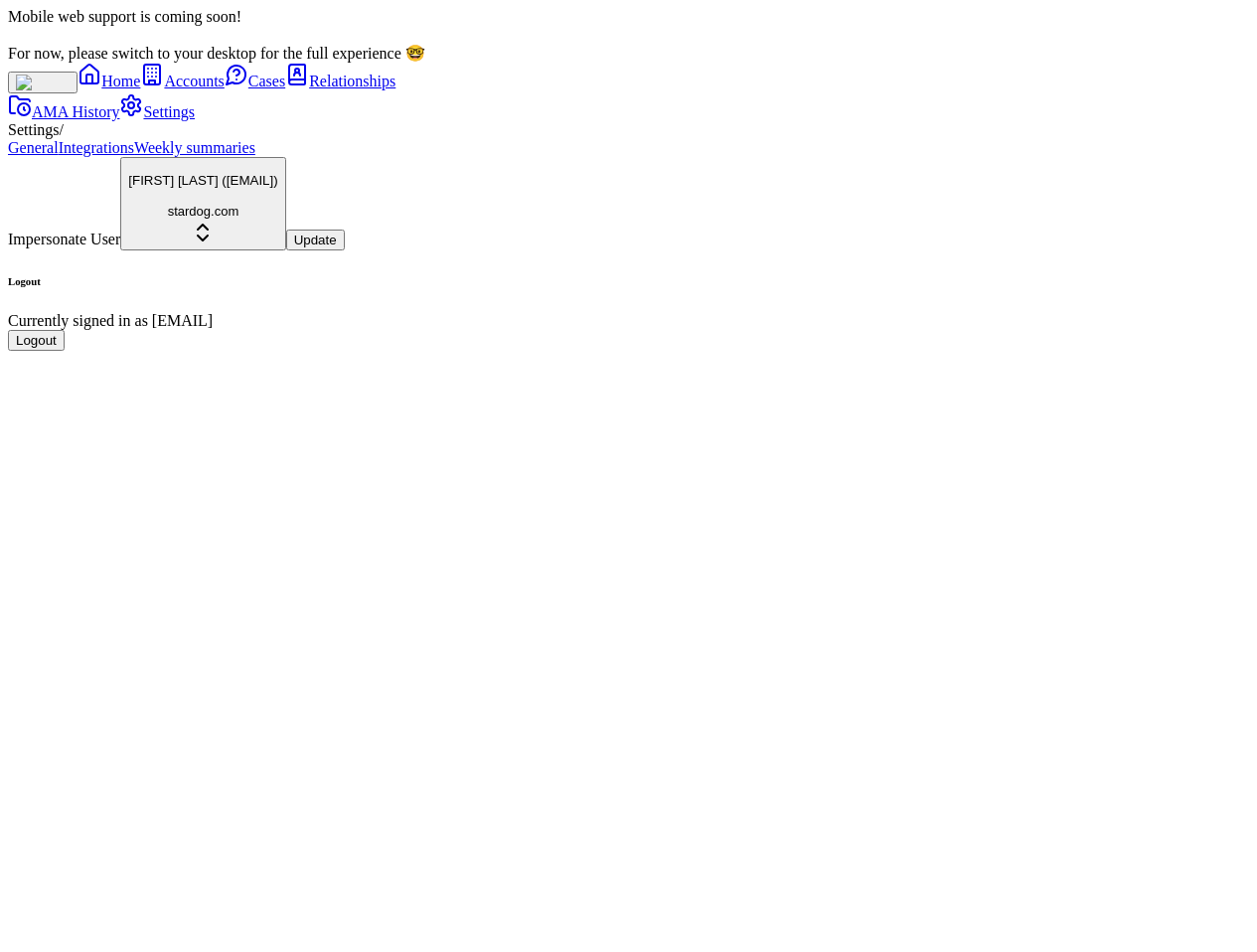 click 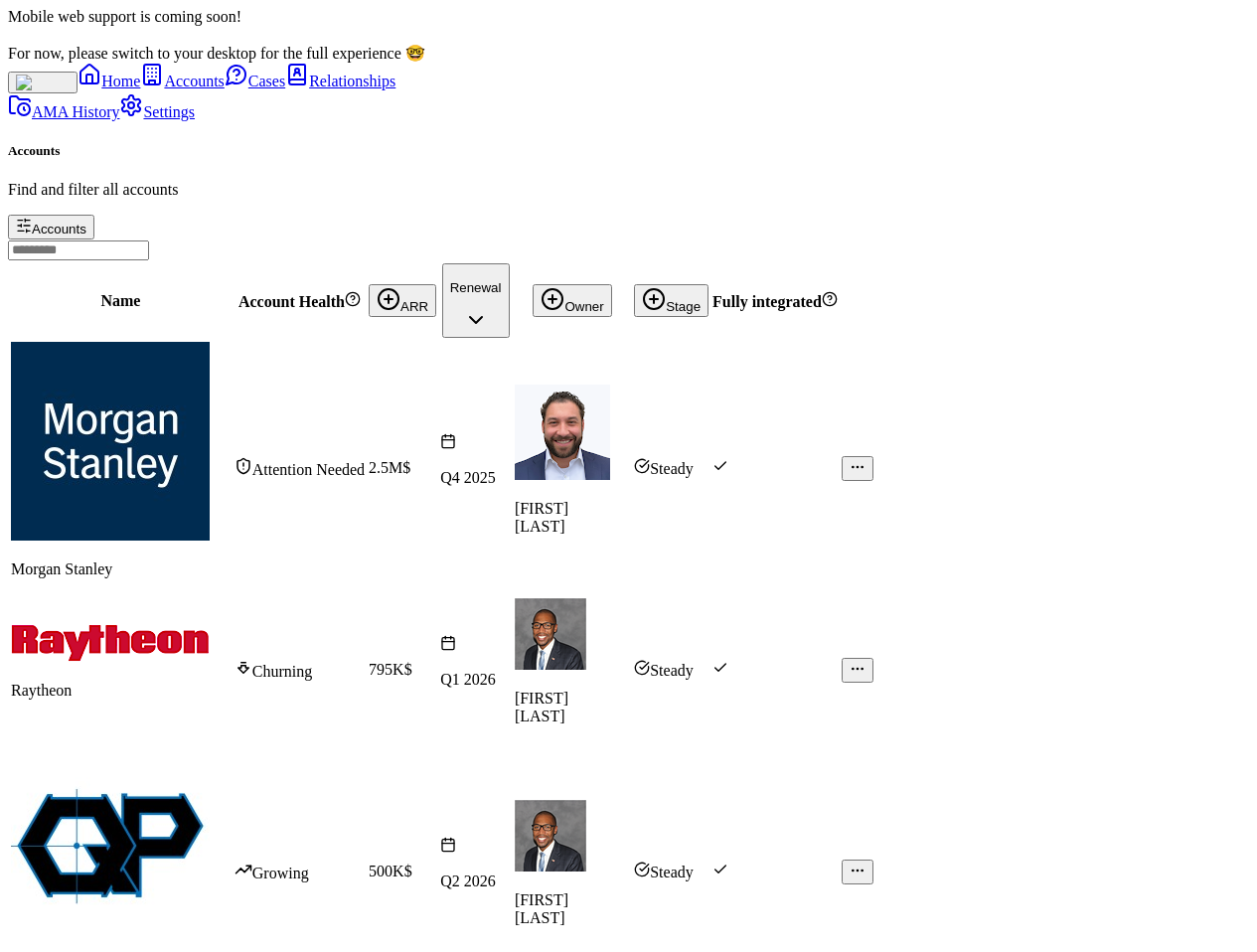 click on "Morgan Stanley" at bounding box center [110, 569] 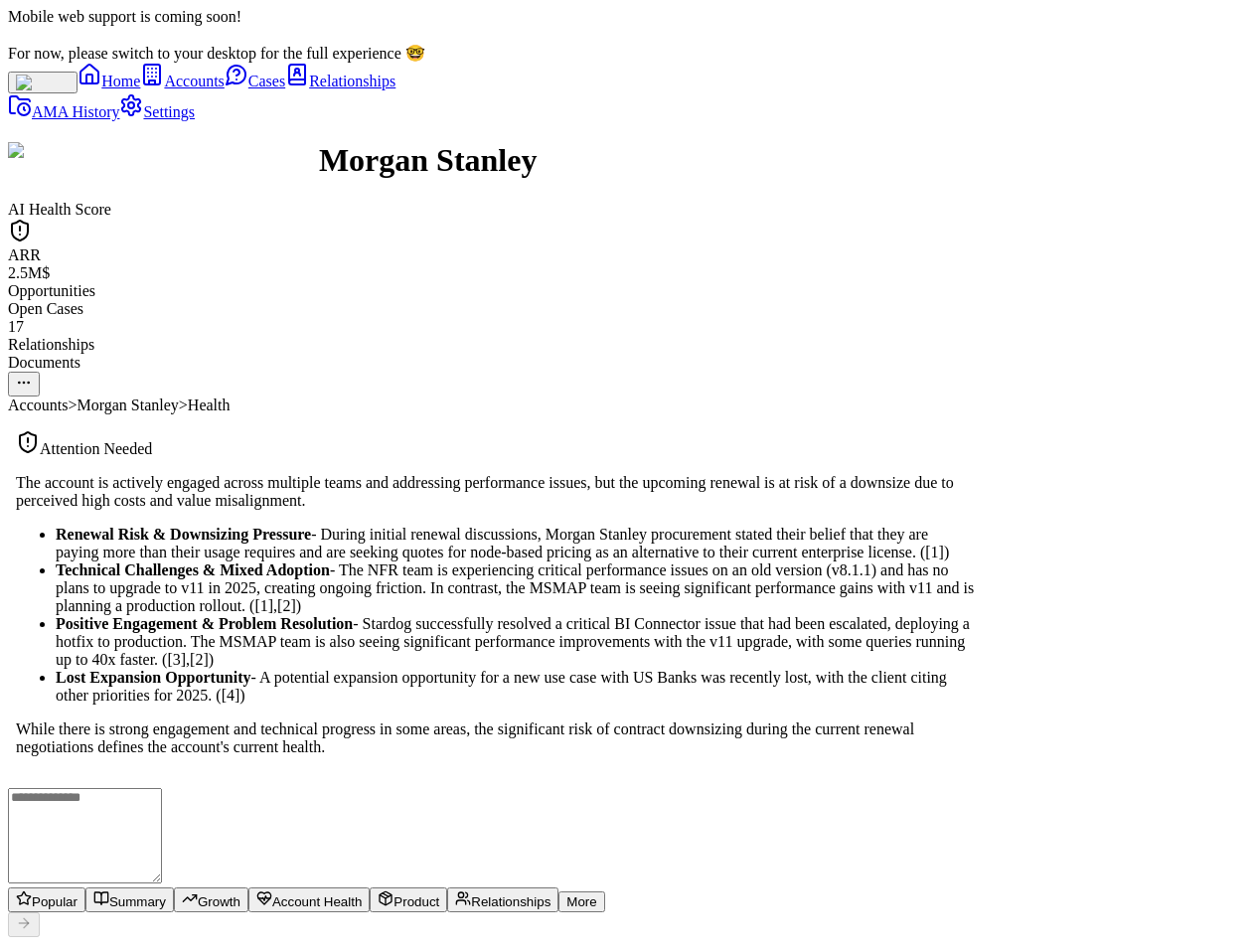 scroll, scrollTop: -16, scrollLeft: 0, axis: vertical 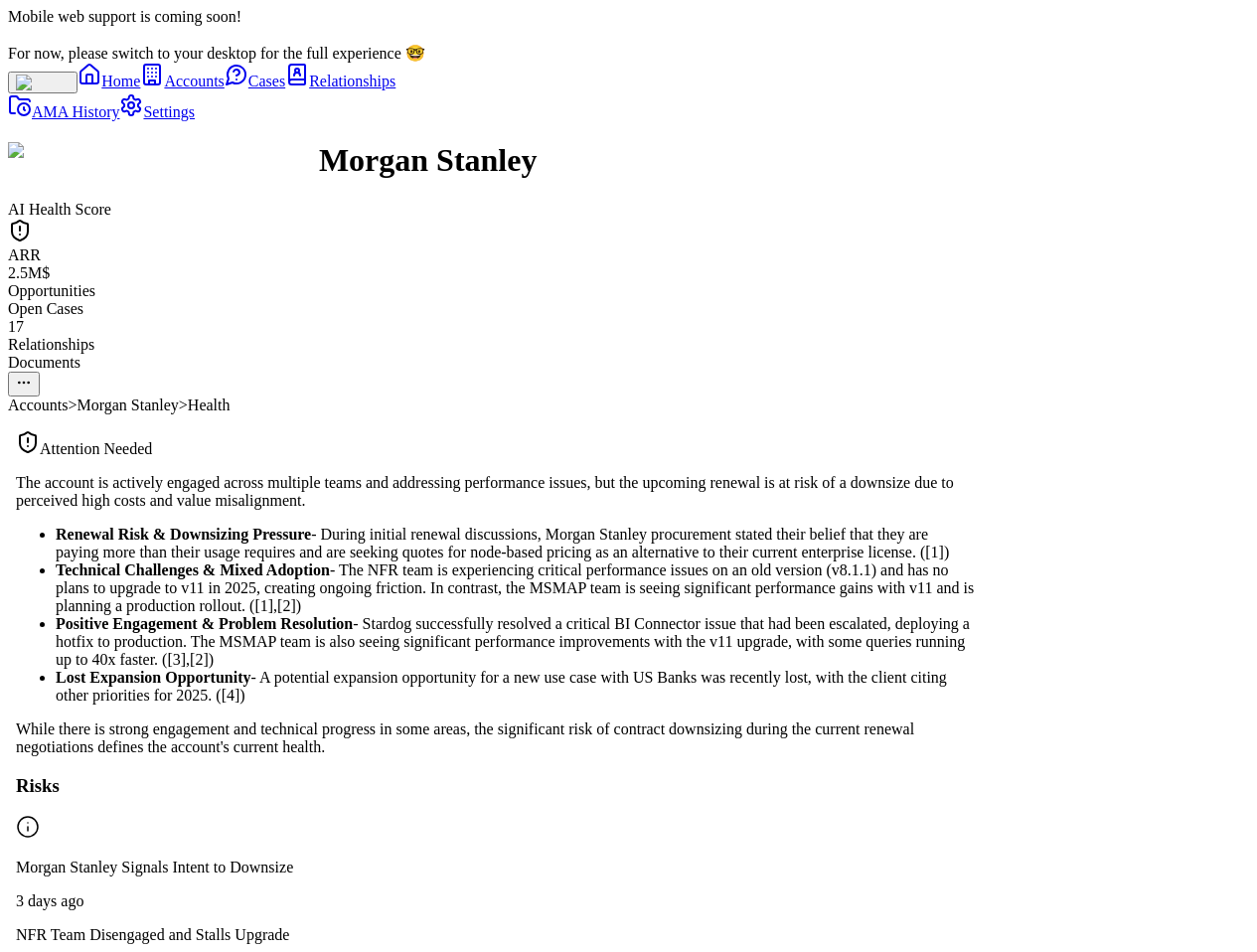 click on "Summary" at bounding box center [137, 1481] 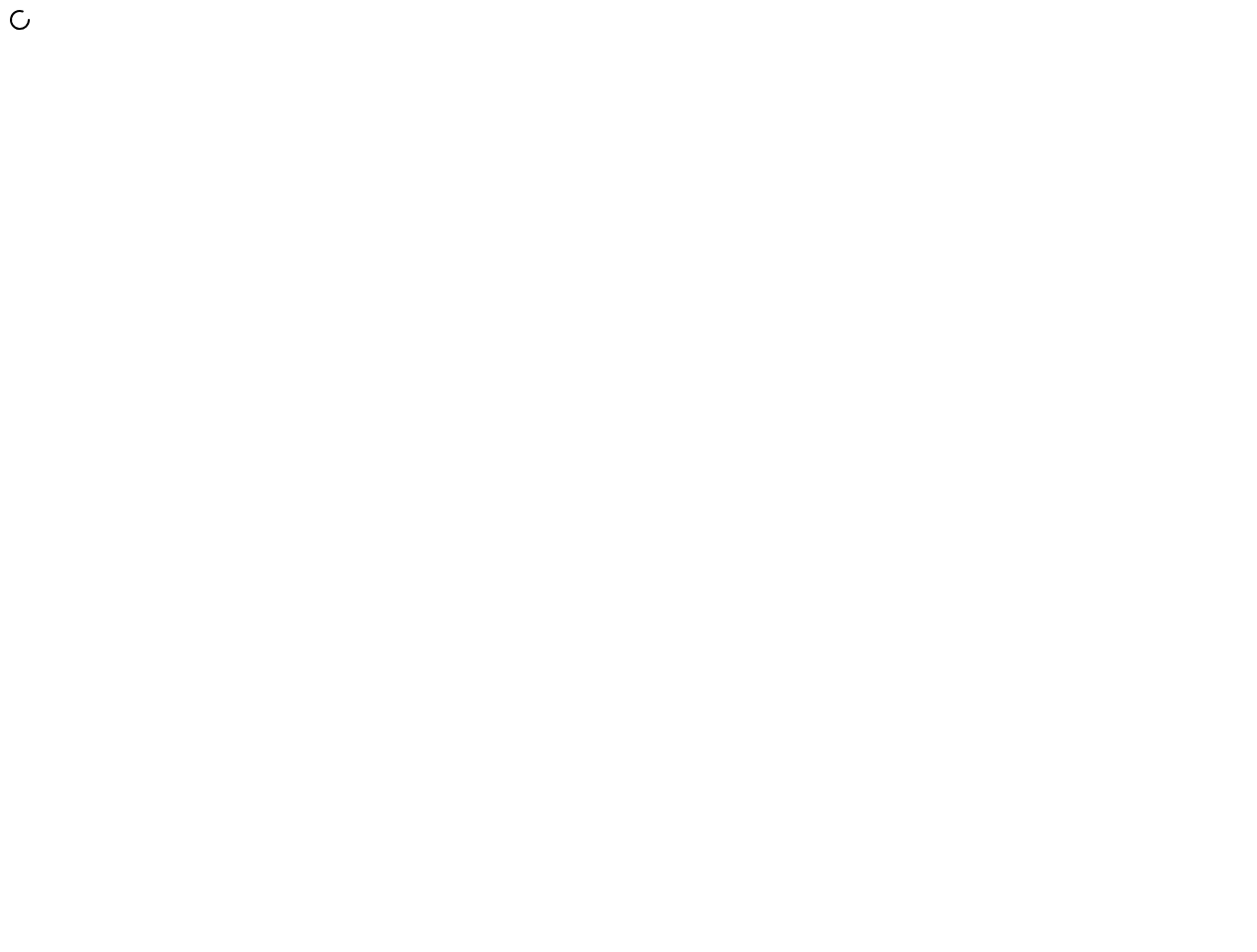 scroll, scrollTop: 0, scrollLeft: 0, axis: both 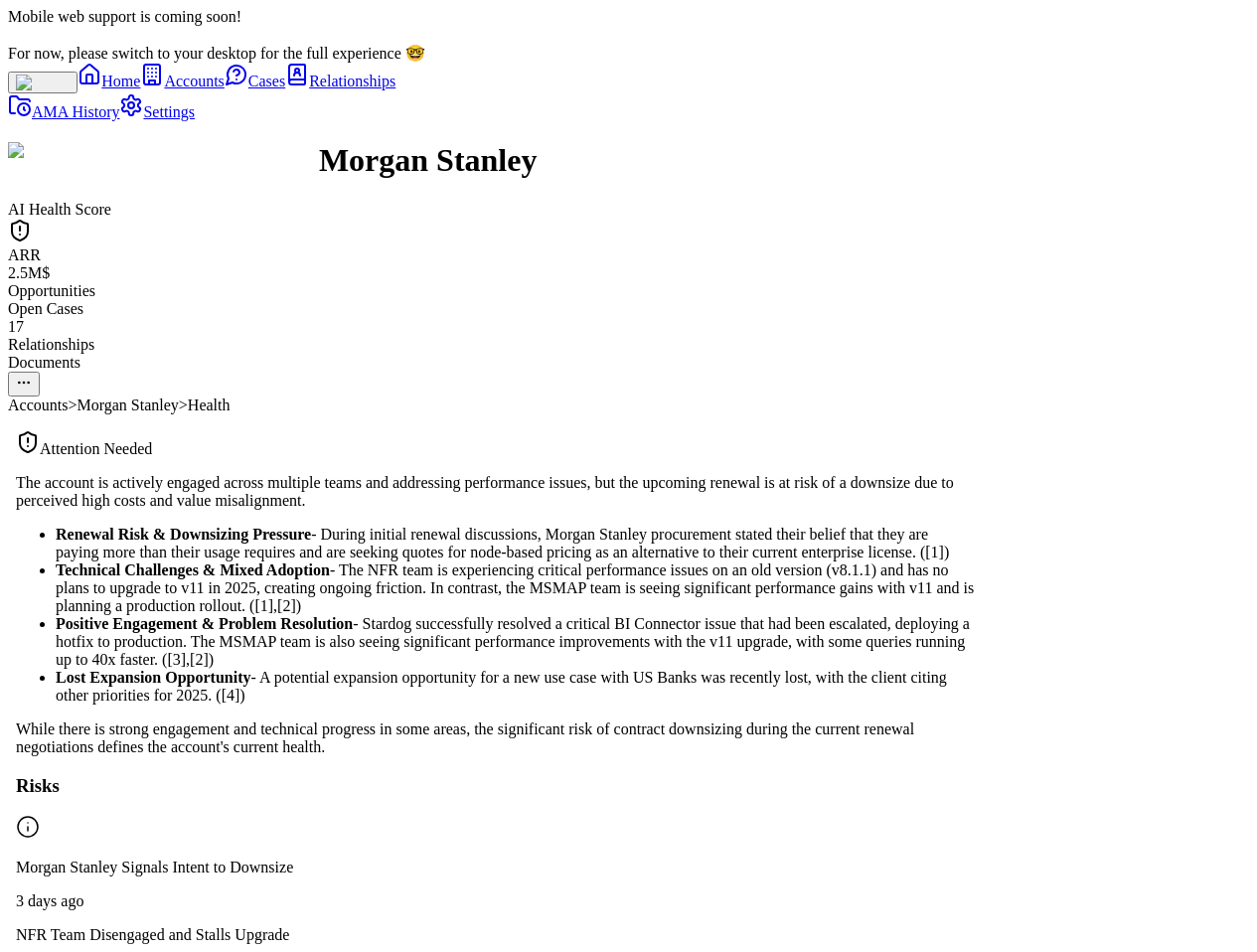 click on "Summary" at bounding box center [137, 1481] 